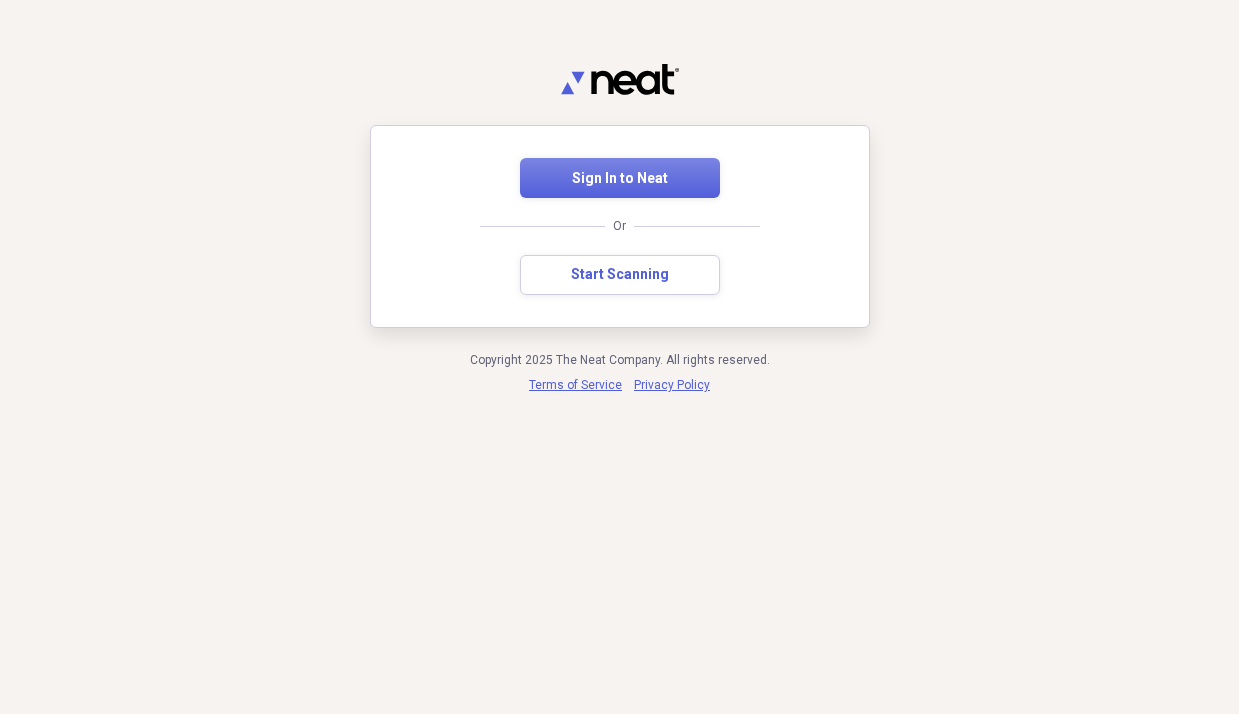 scroll, scrollTop: 0, scrollLeft: 0, axis: both 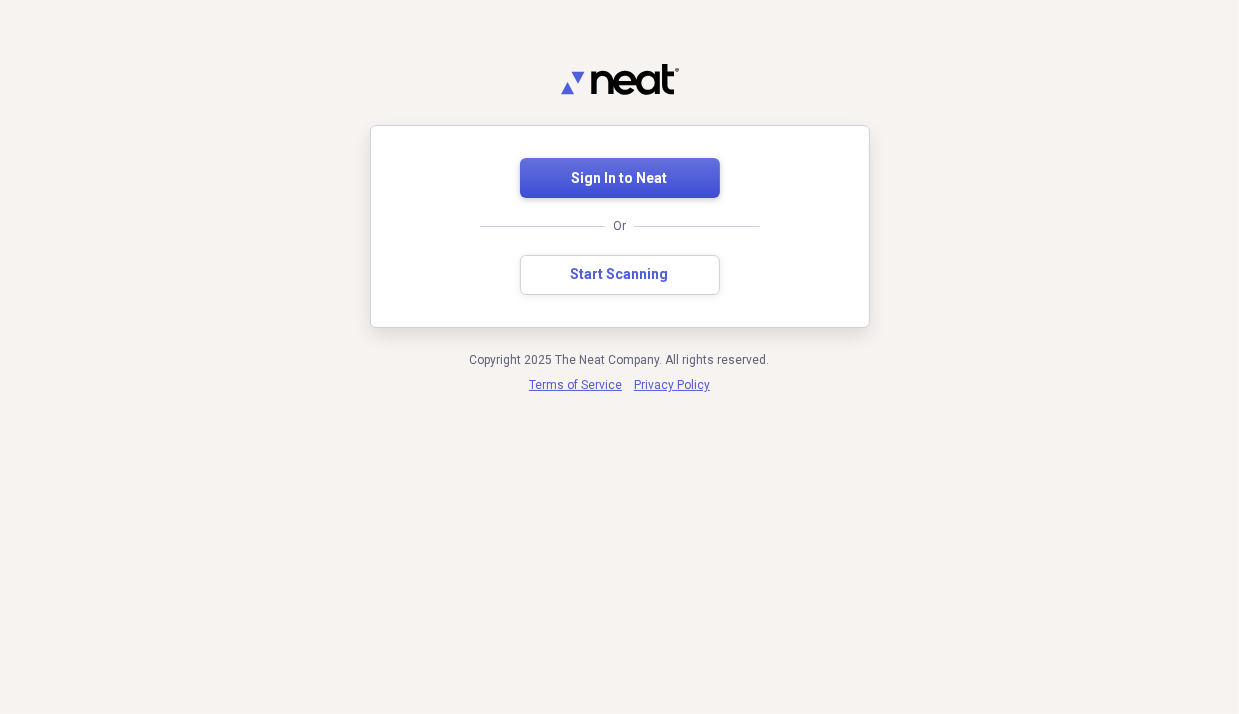 click on "Sign In to Neat" at bounding box center [620, 179] 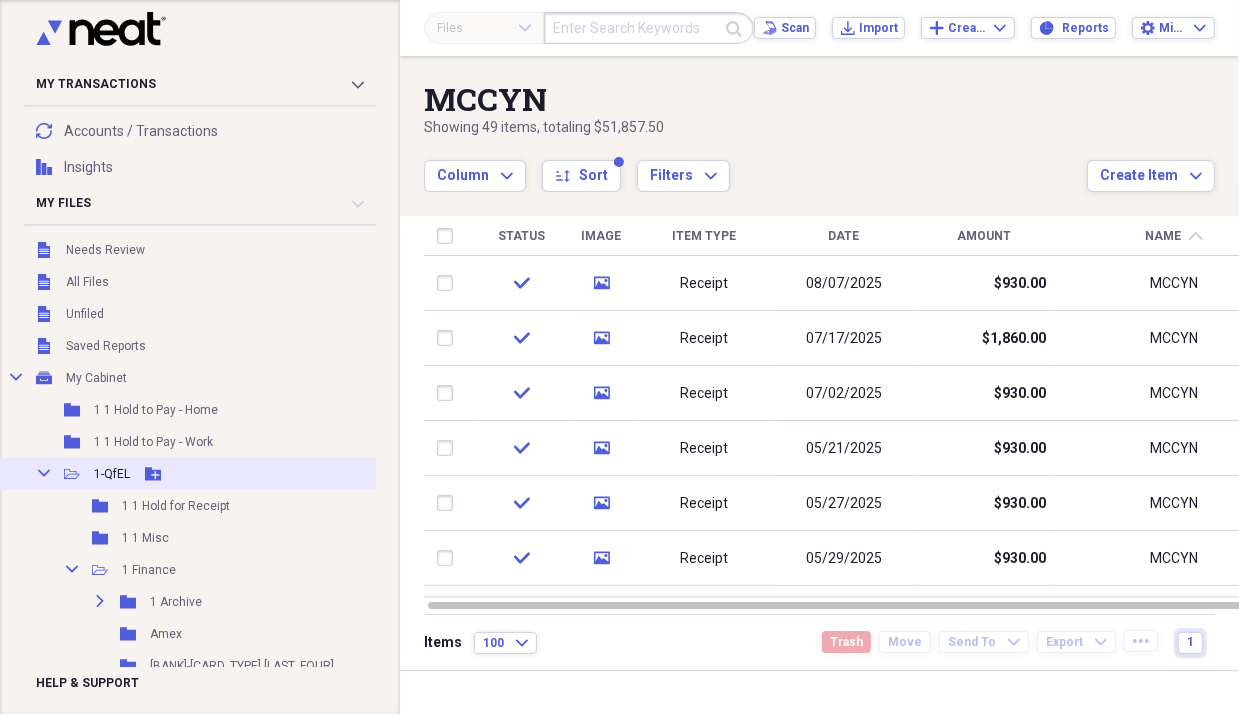 click on "Collapse" at bounding box center (44, 473) 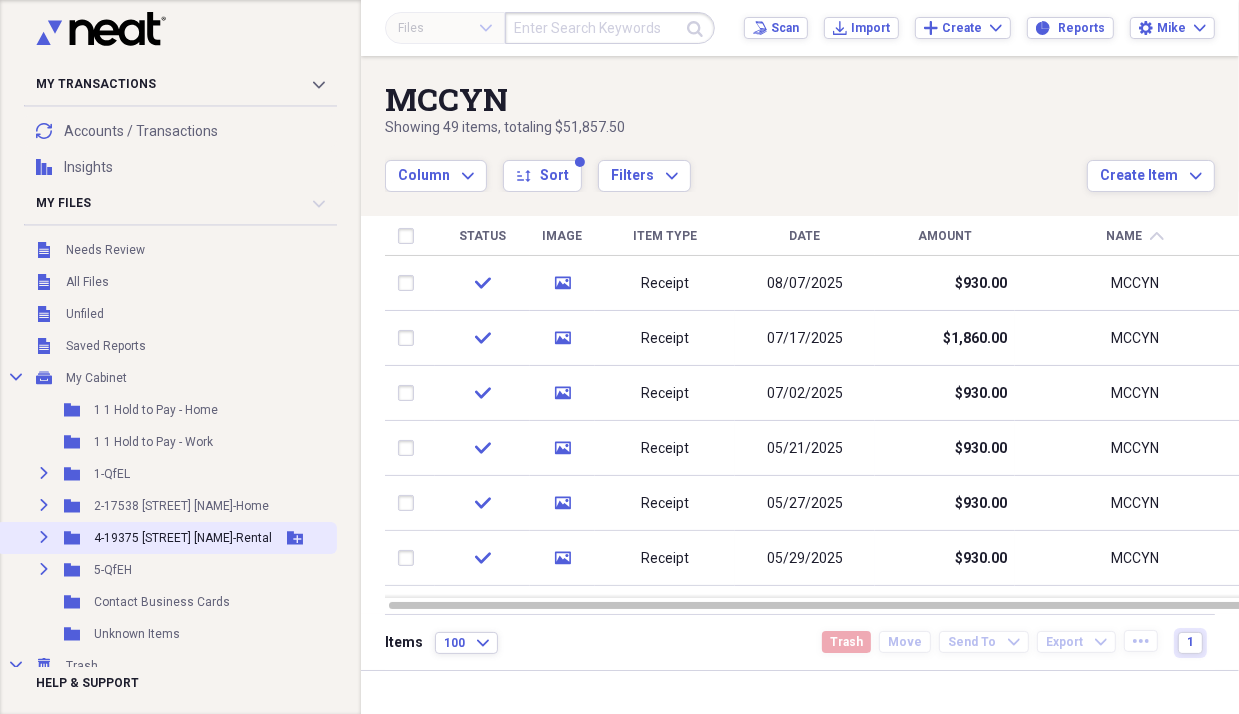 click on "Expand" 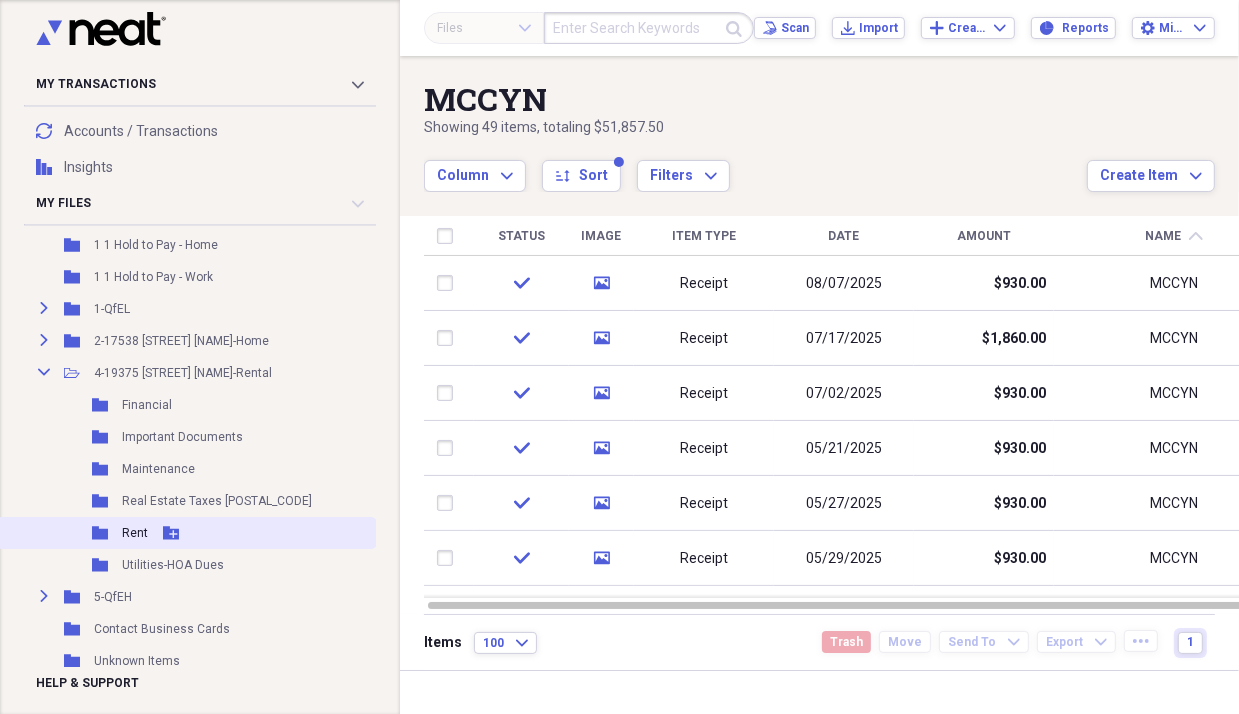 scroll, scrollTop: 166, scrollLeft: 0, axis: vertical 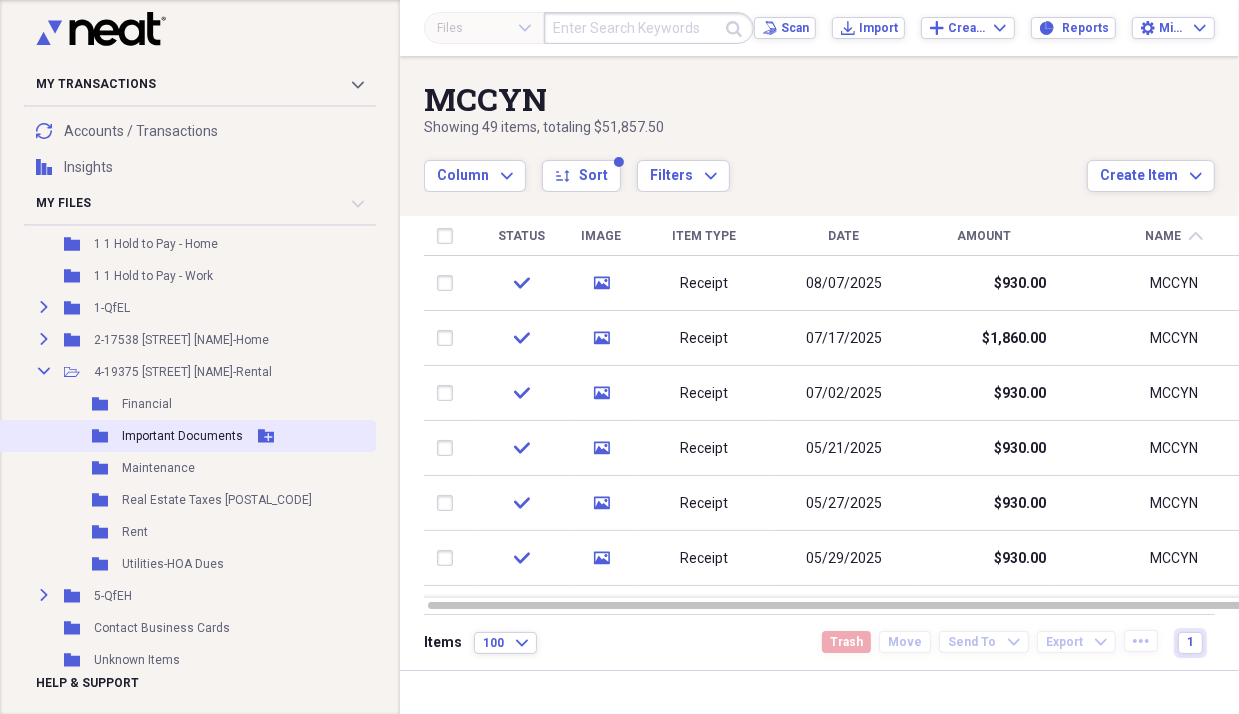 click on "Important Documents" at bounding box center [182, 436] 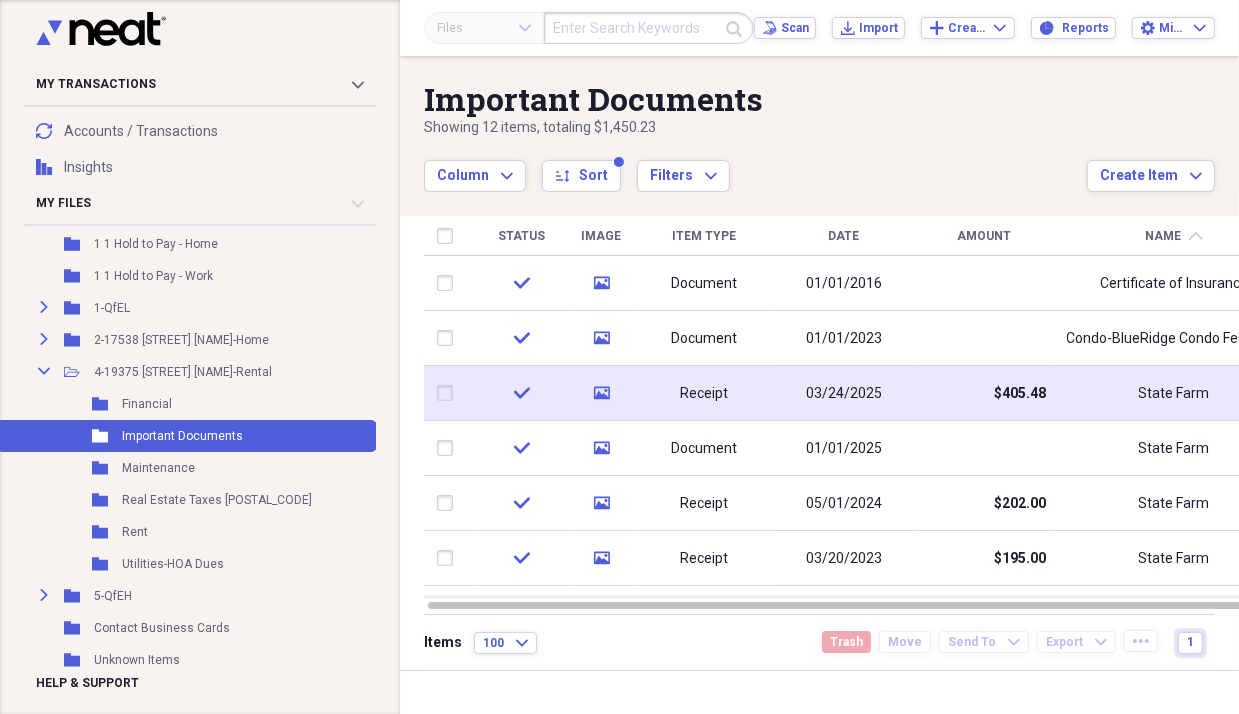 click on "03/24/2025" at bounding box center (844, 394) 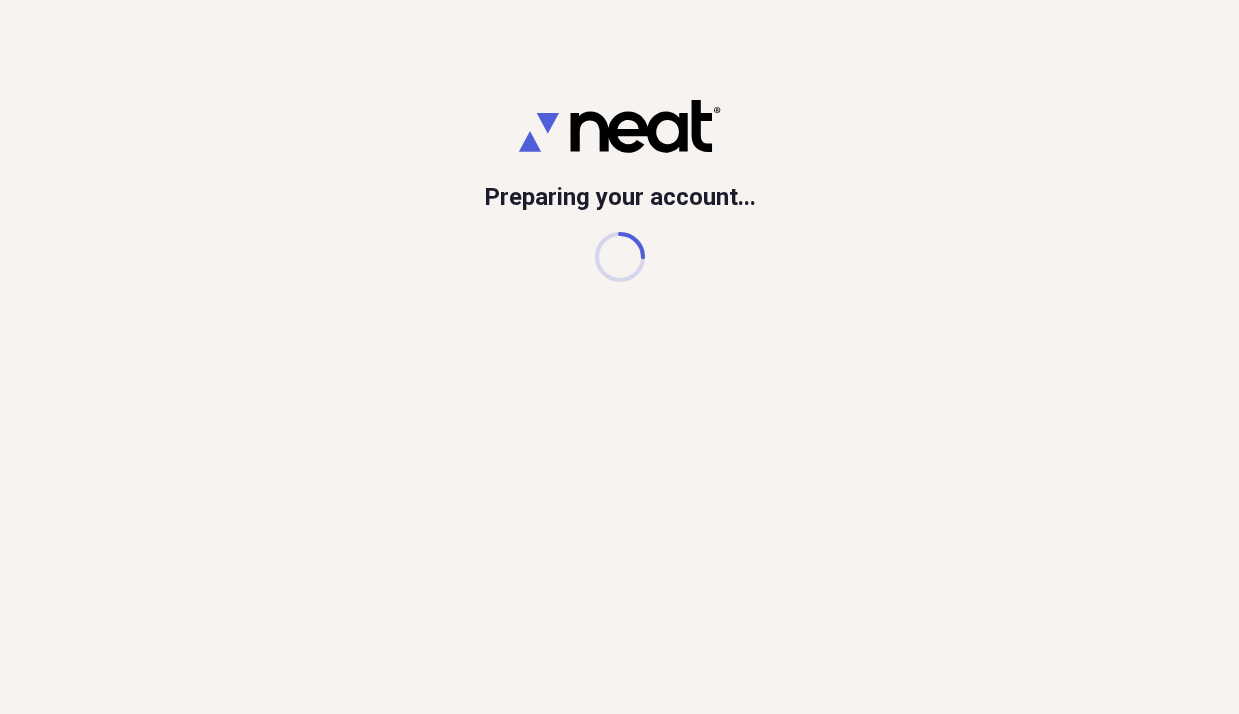 scroll, scrollTop: 0, scrollLeft: 0, axis: both 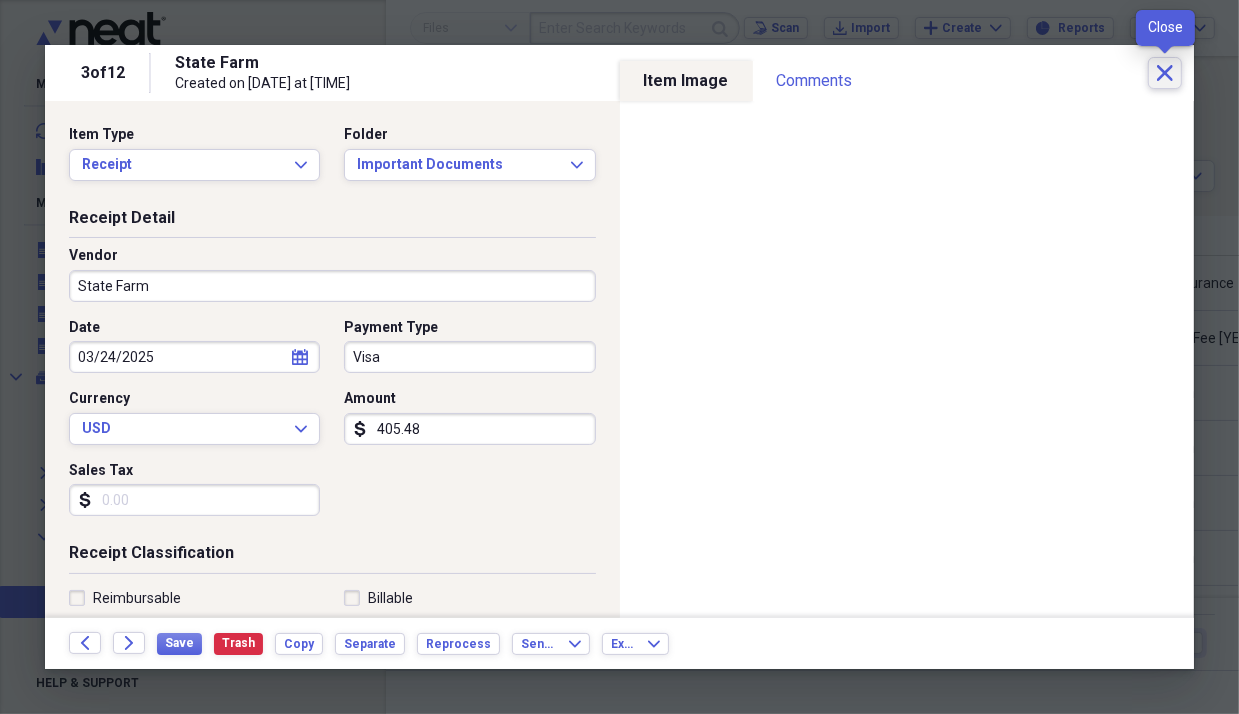 click 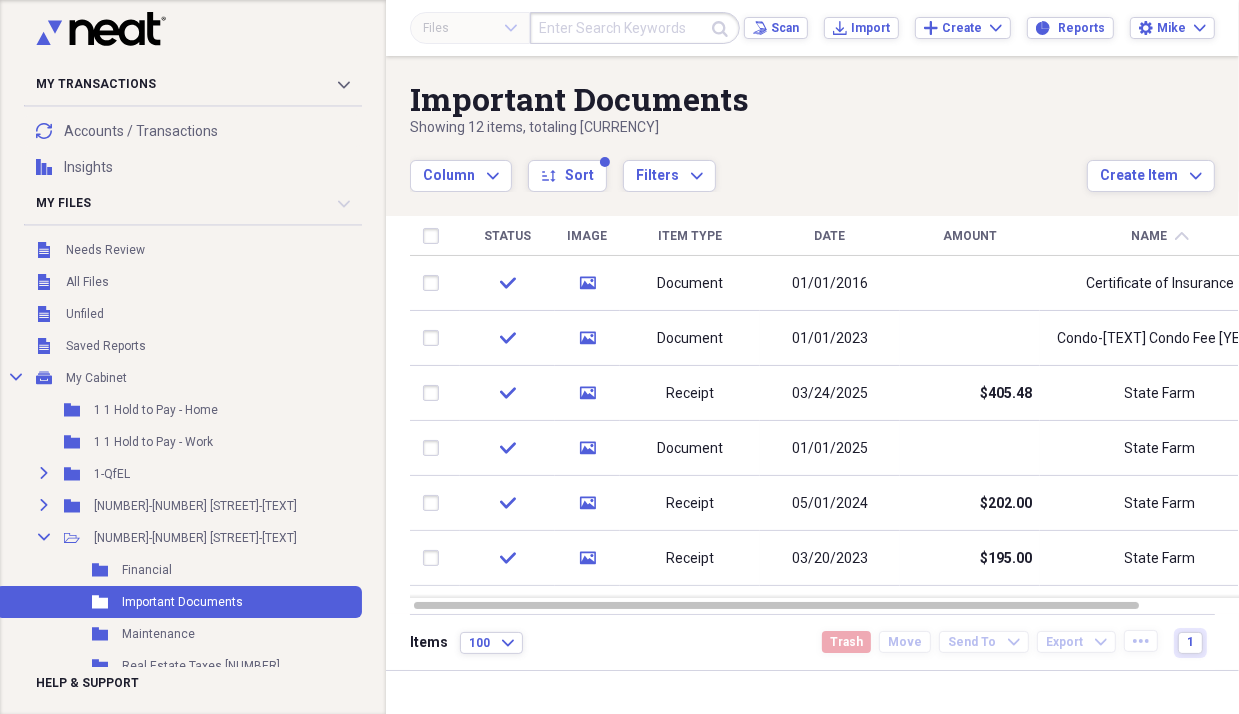 click on "Date" at bounding box center (830, 236) 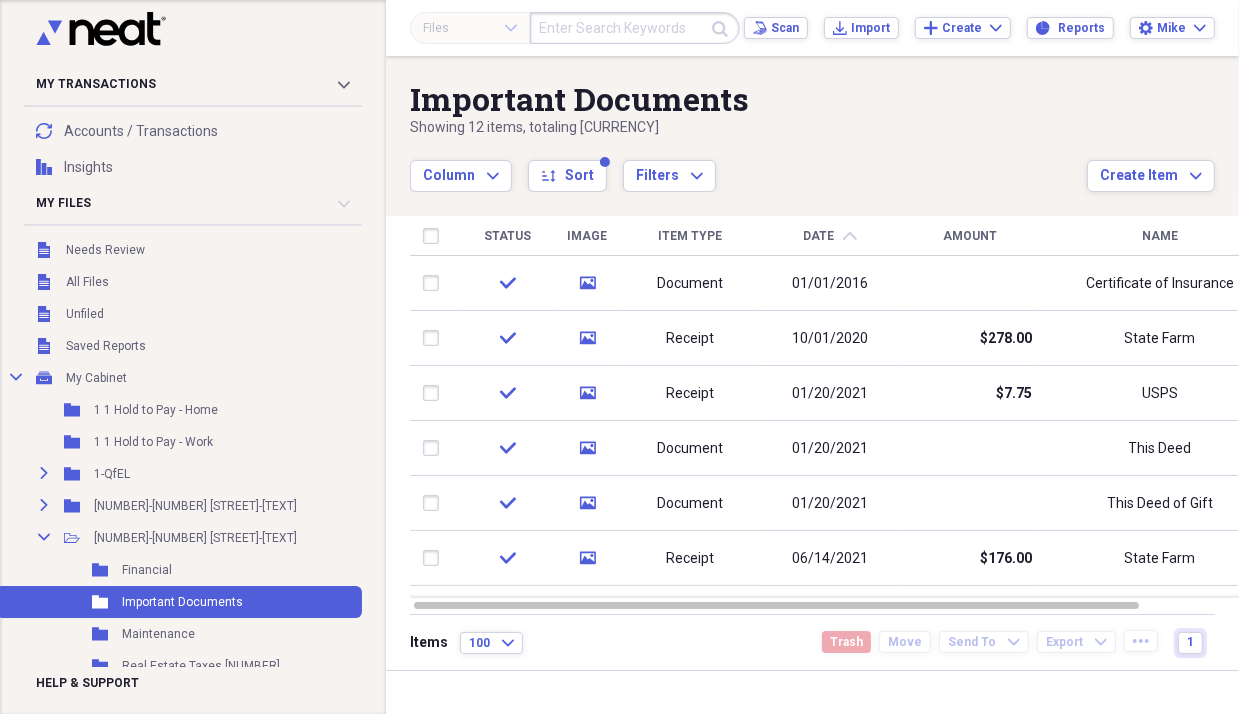 click on "chevron-up" 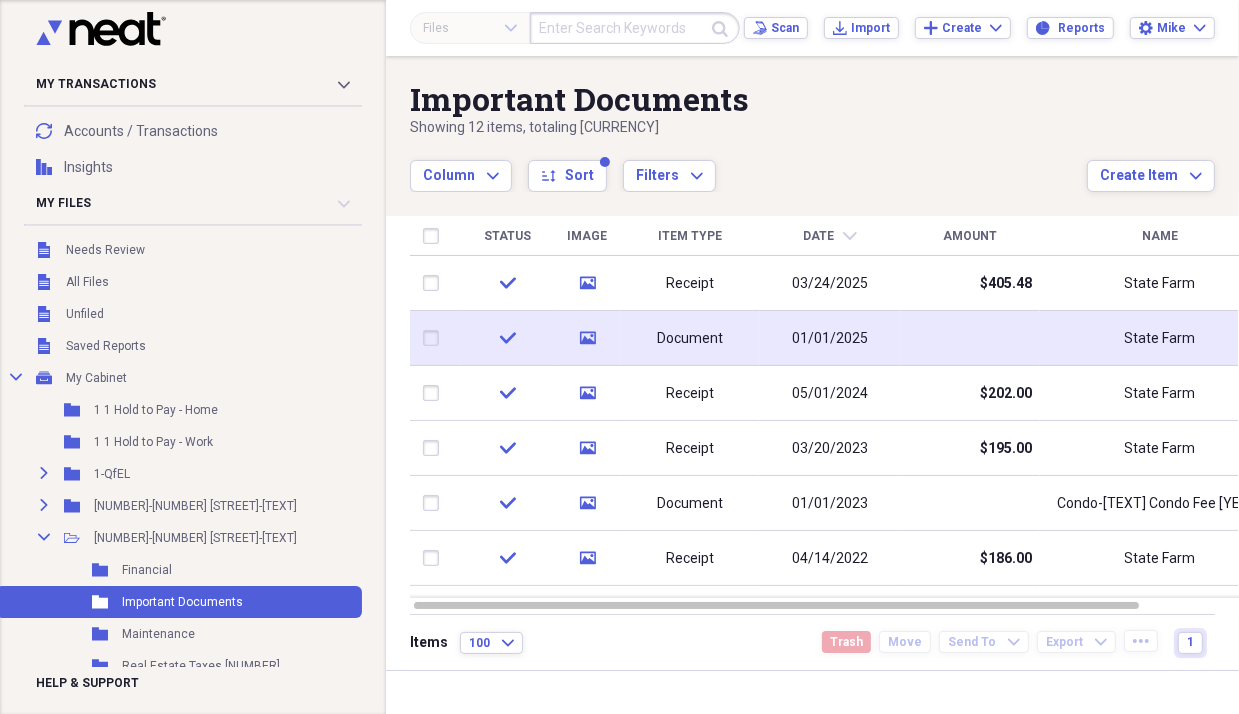 click on "media" 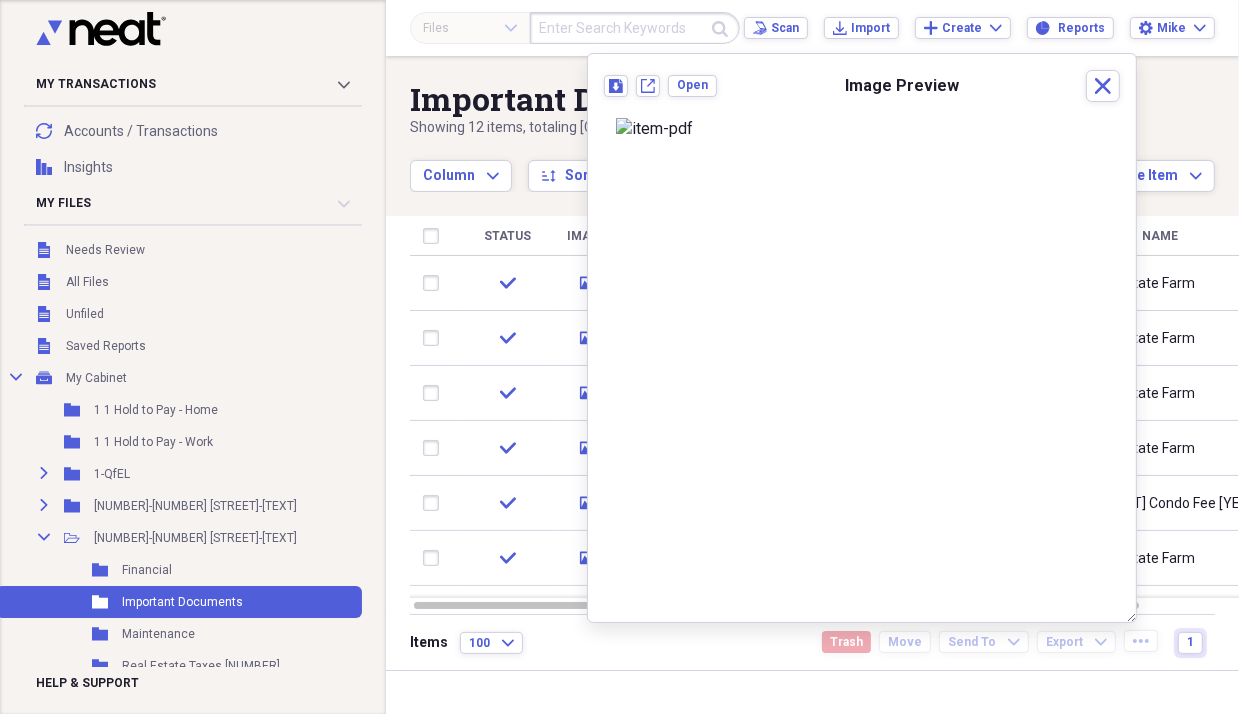 scroll, scrollTop: 0, scrollLeft: 0, axis: both 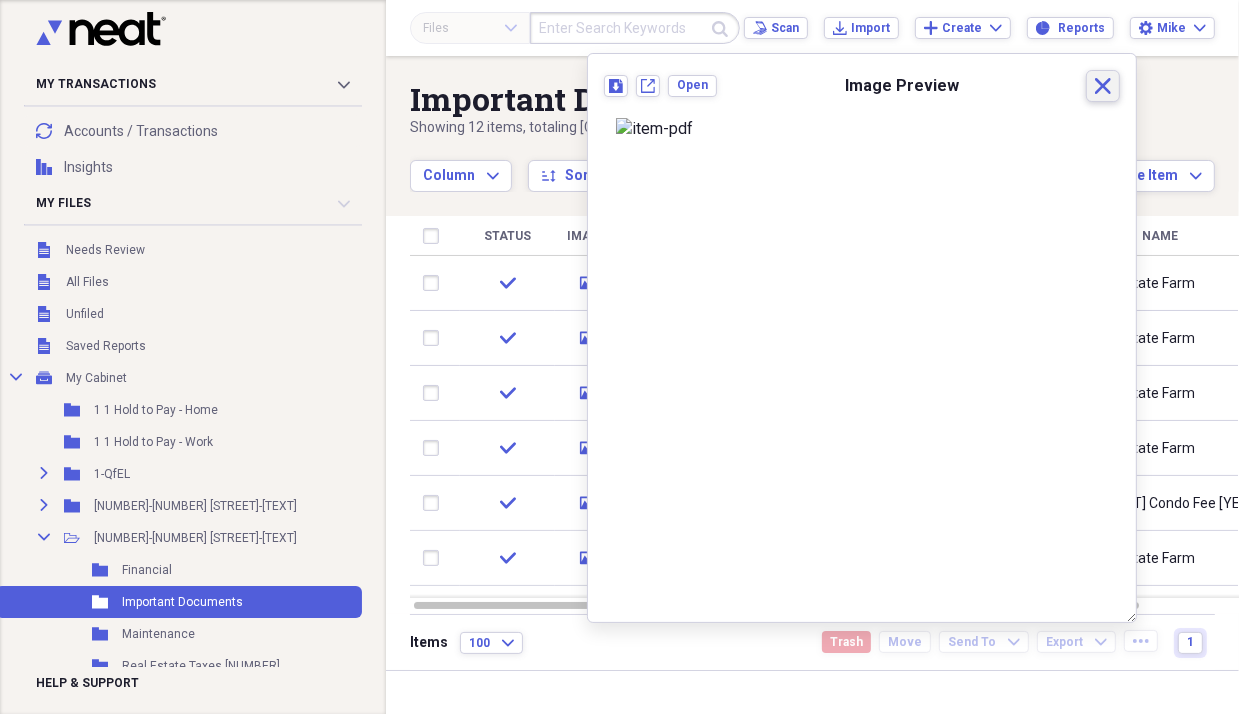 click on "Close" 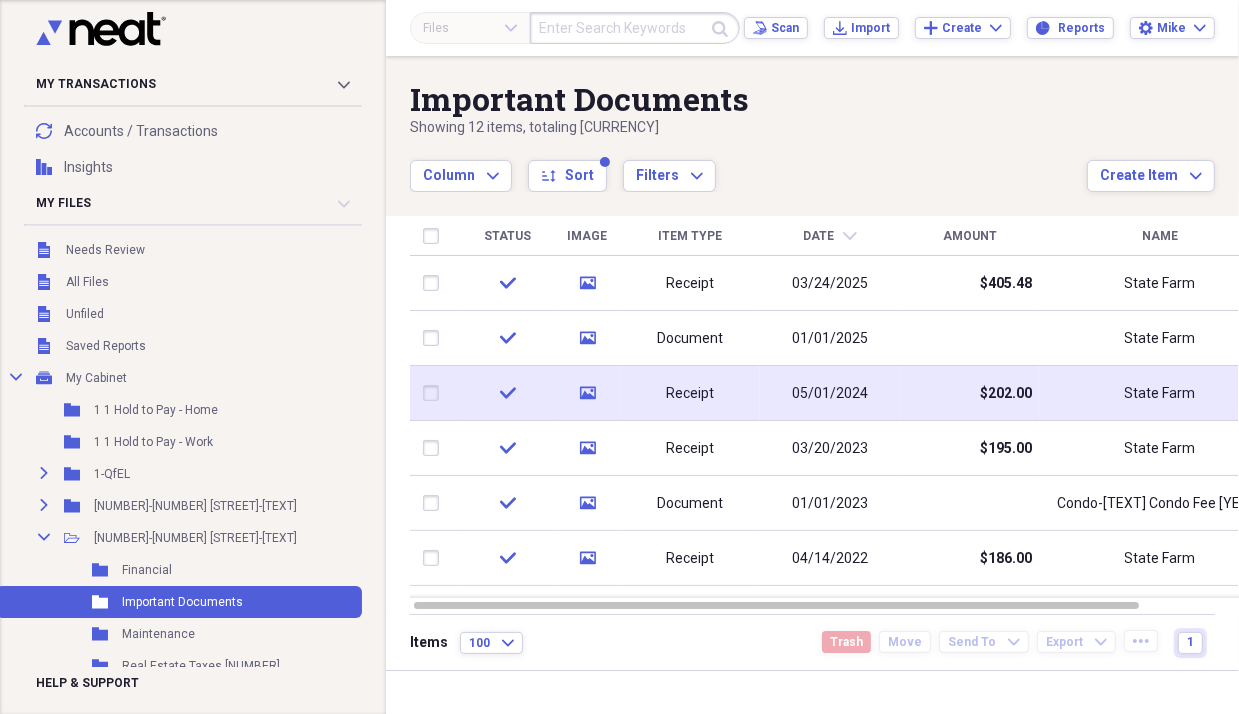 click on "$202.00" at bounding box center [1006, 394] 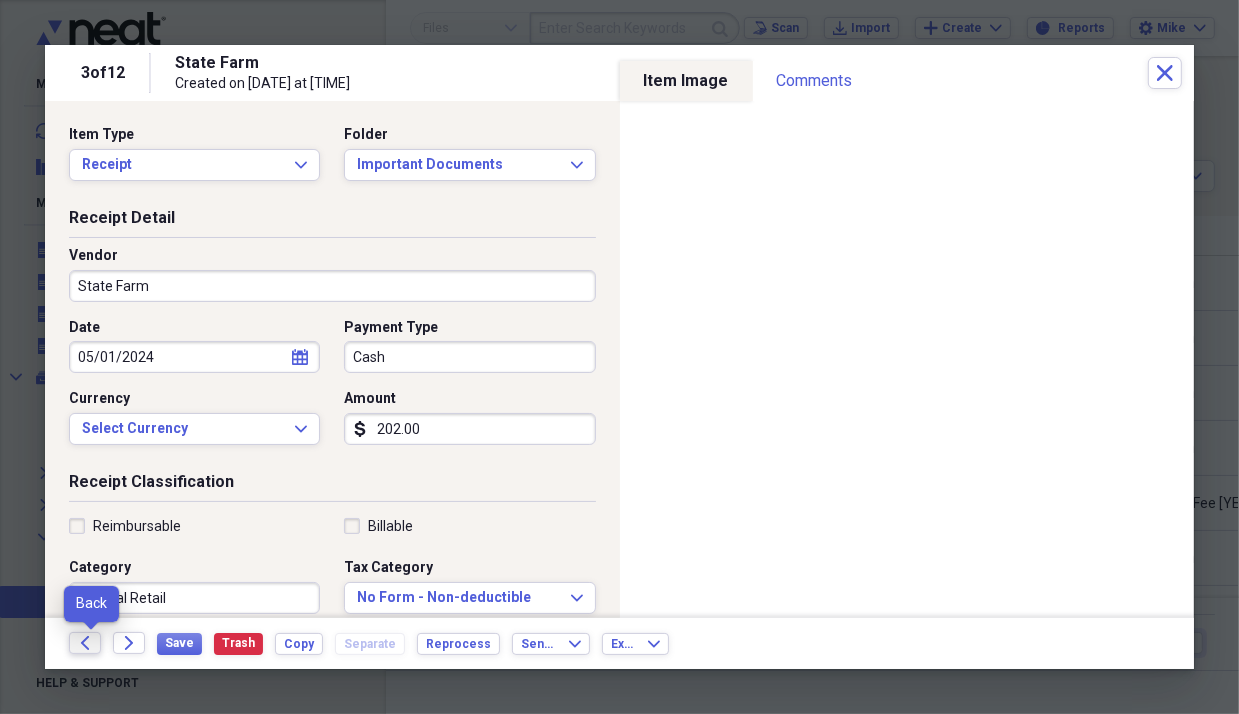 click on "Back" 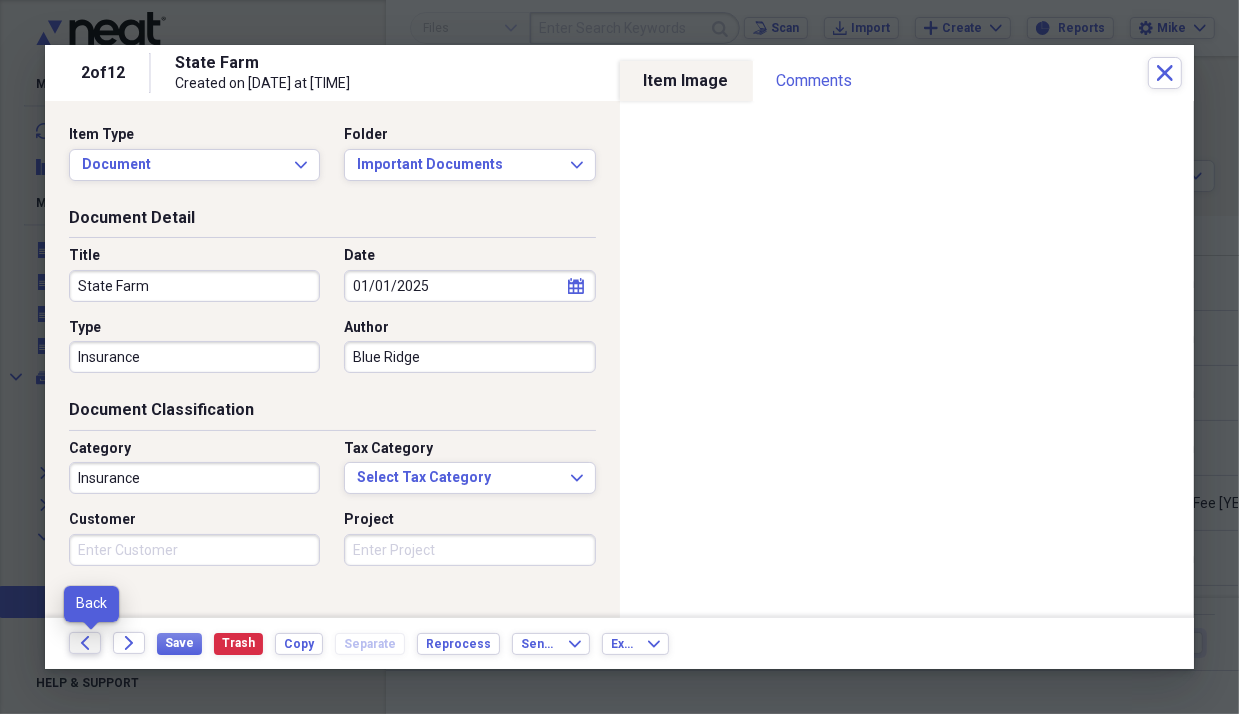 click 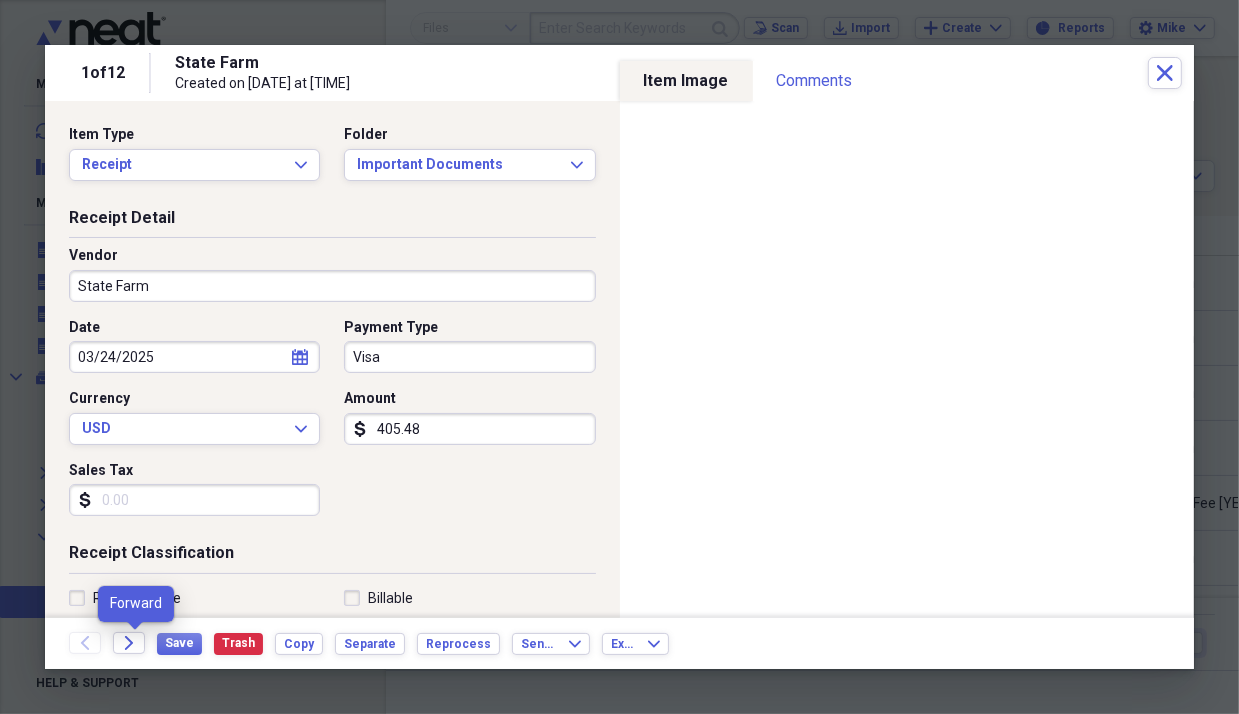 click on "Forward" at bounding box center (135, 644) 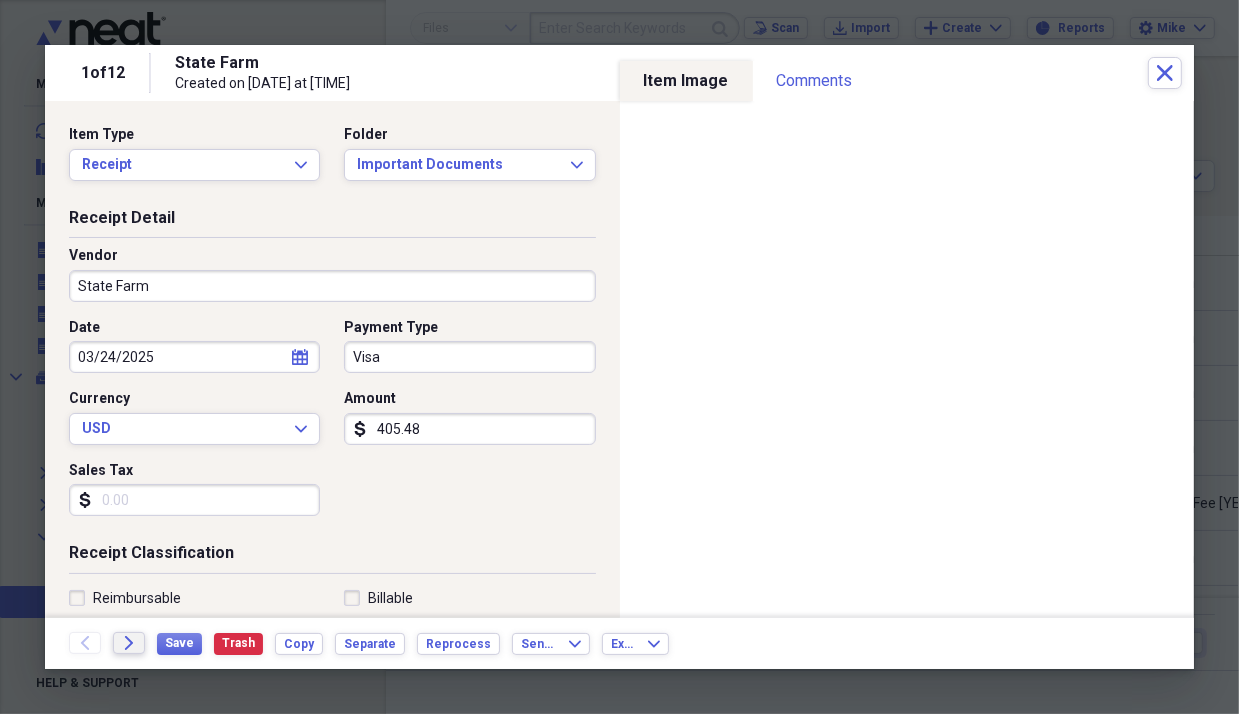 click on "Back Forward Save Trash Copy Separate Reprocess Send To Expand Export Expand" at bounding box center (619, 643) 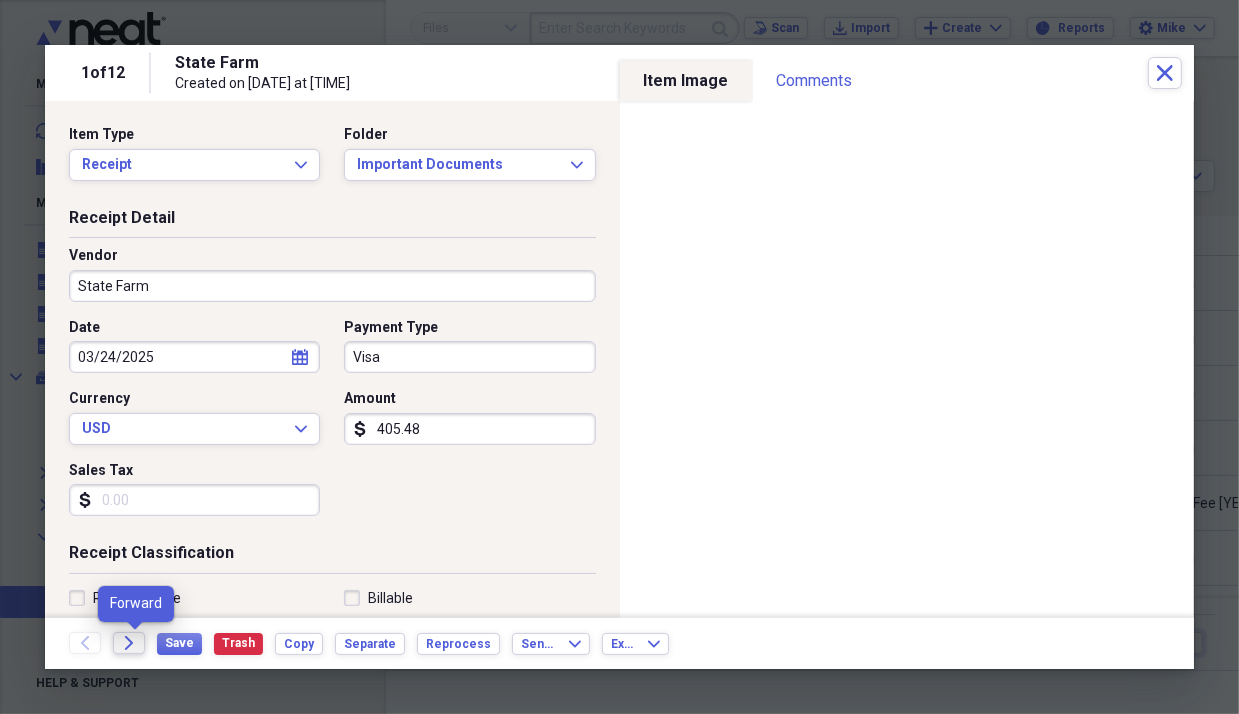 click on "Forward" 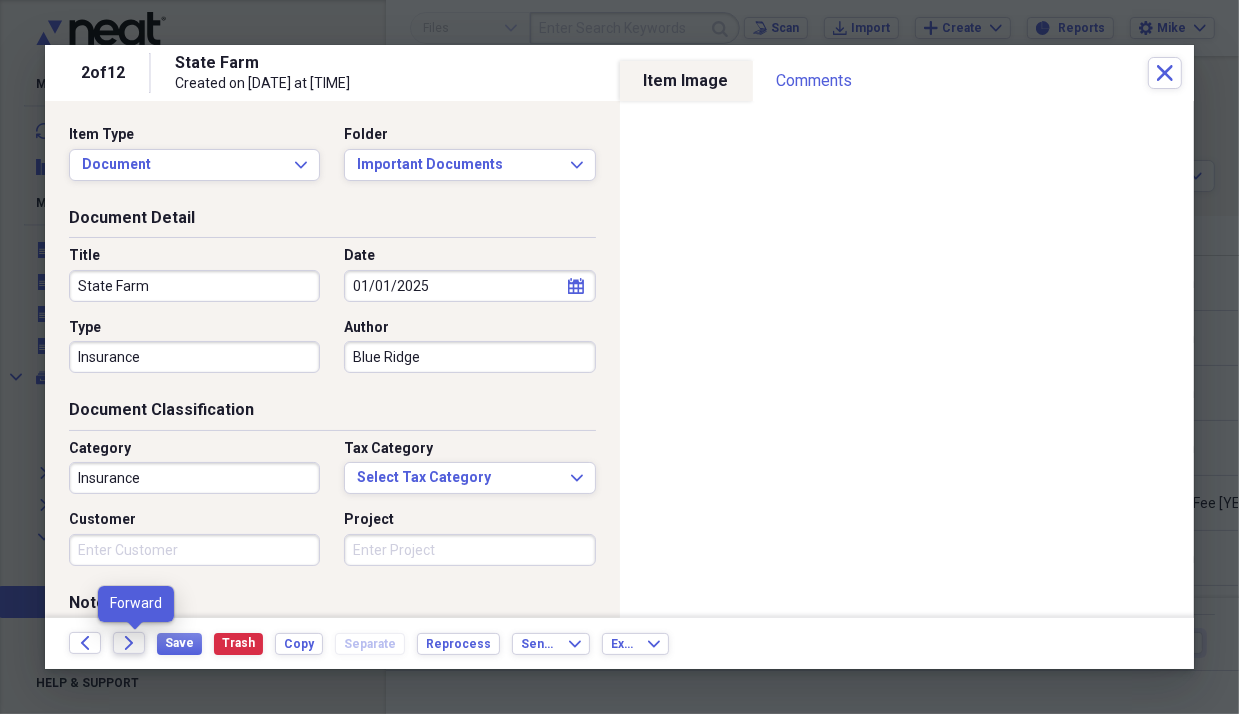 click on "Forward" 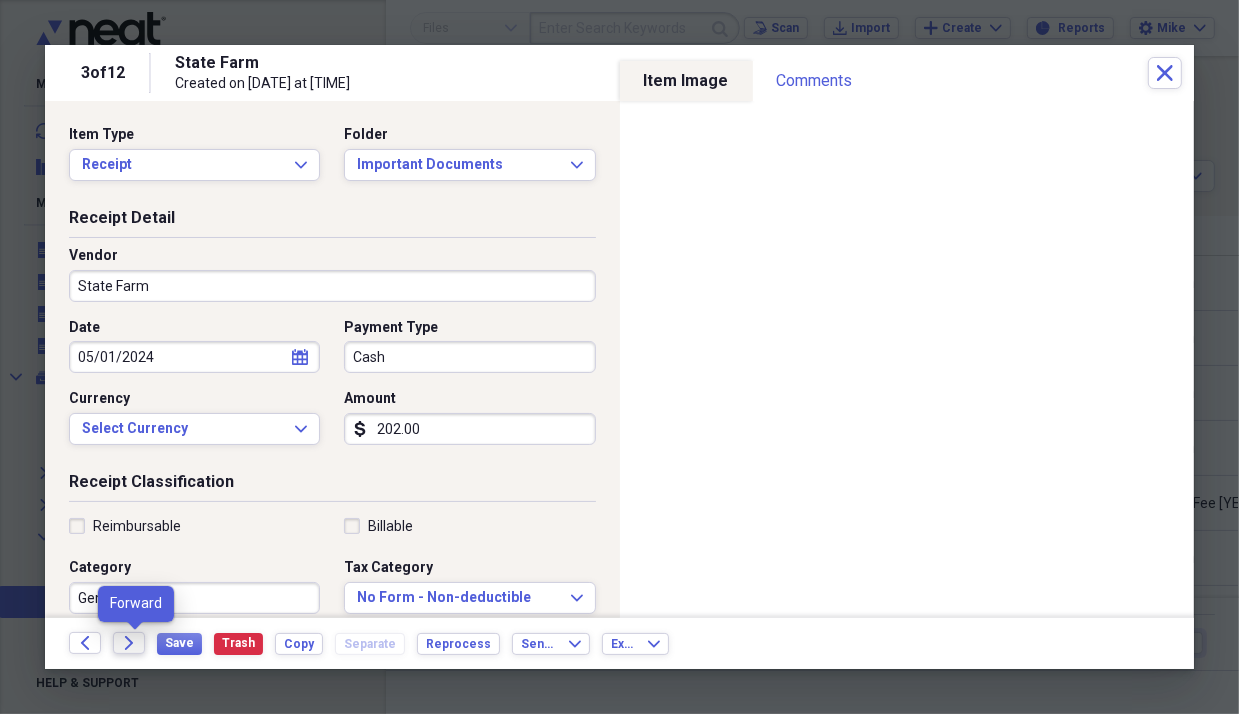 click on "Forward" 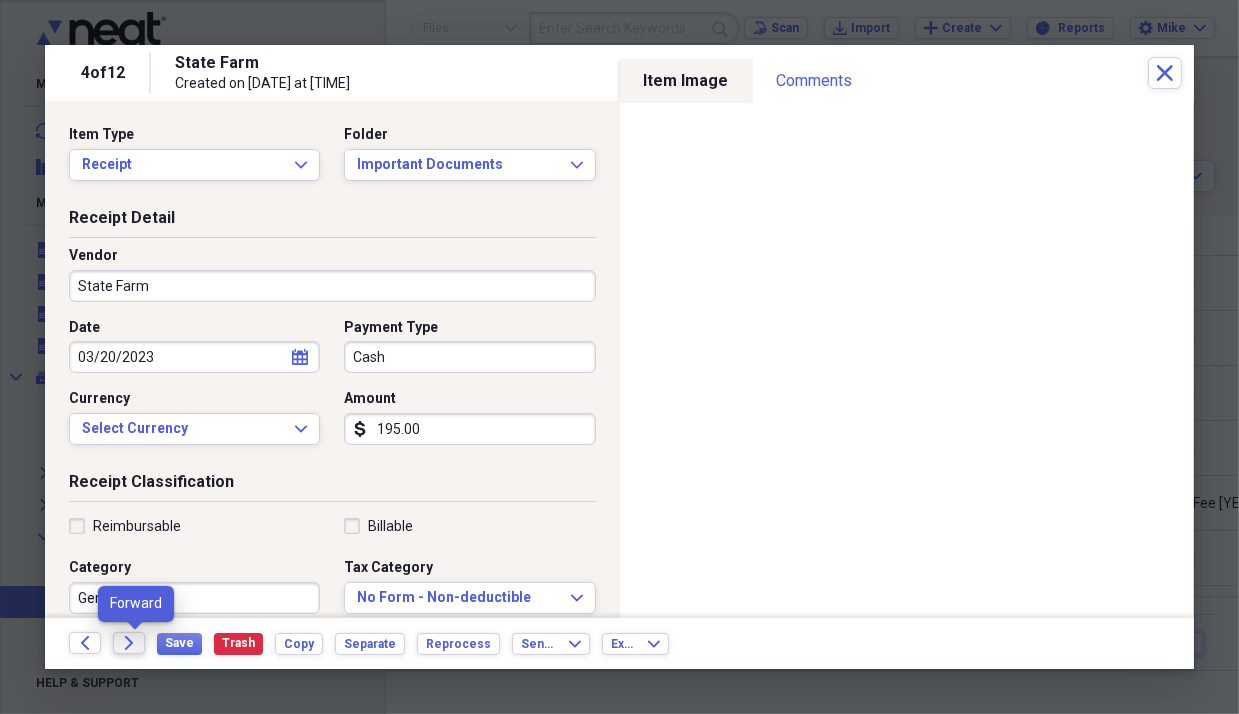 click on "Forward" 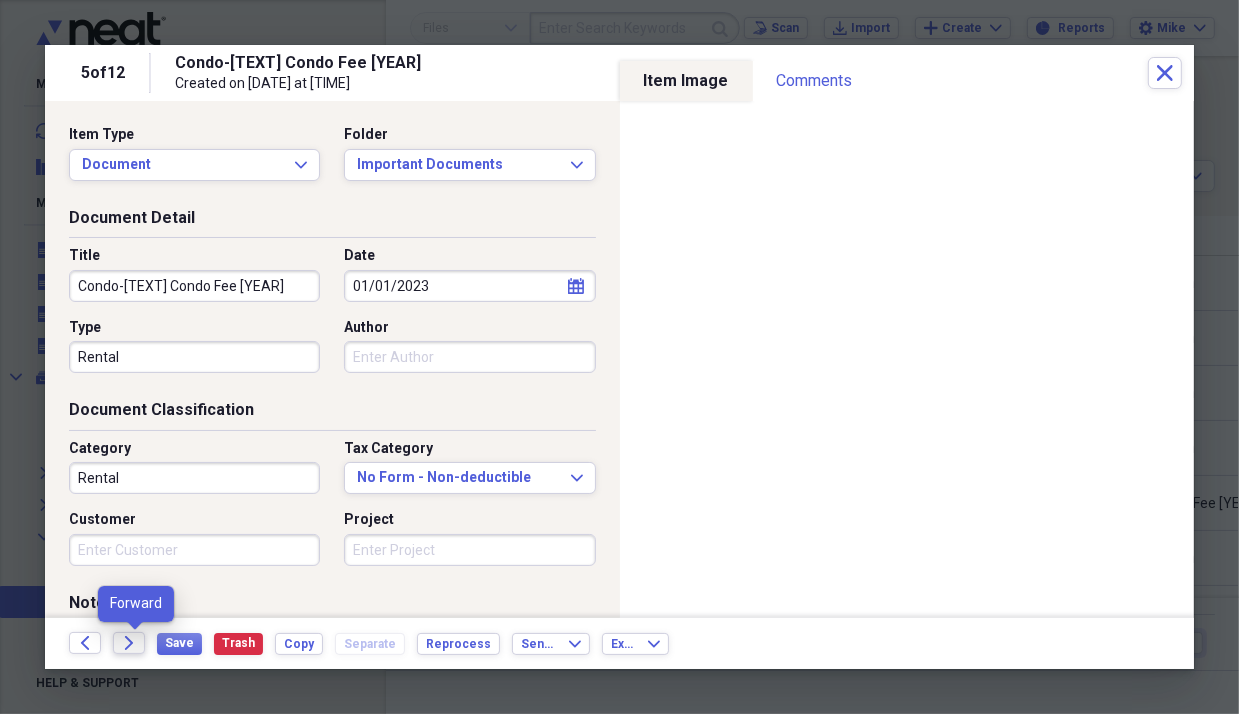 click on "Forward" at bounding box center [129, 643] 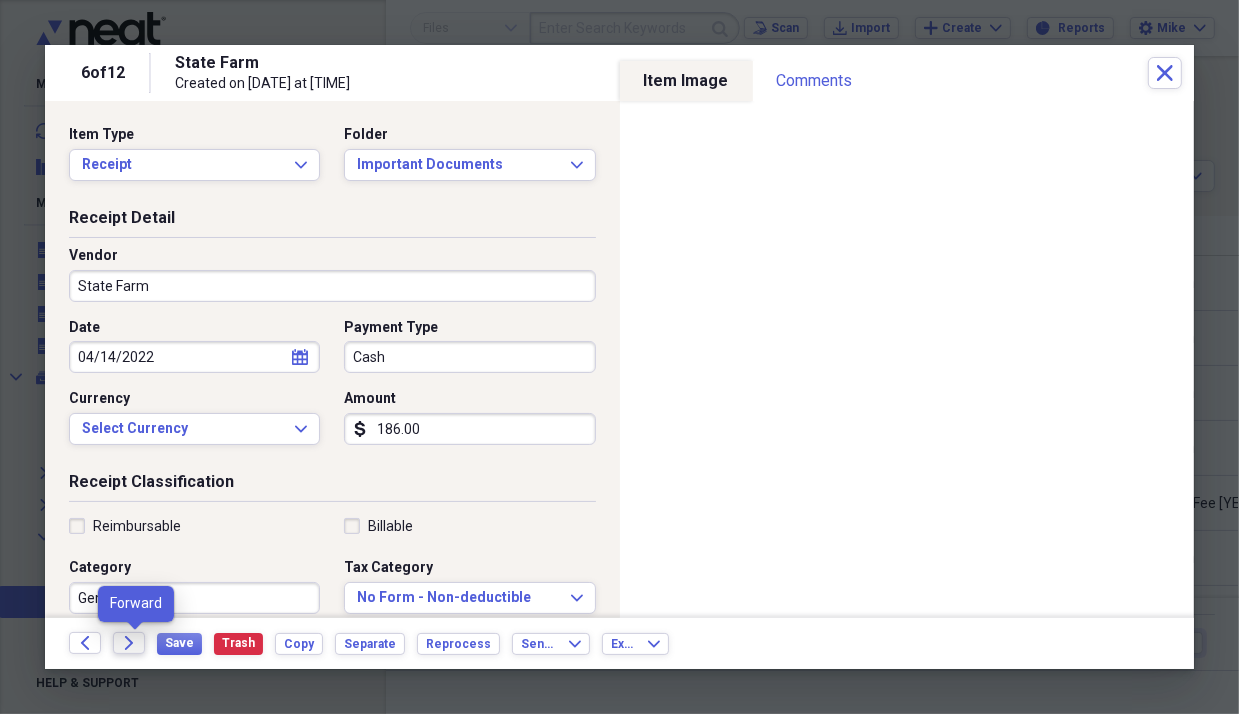 click on "Forward" at bounding box center (129, 643) 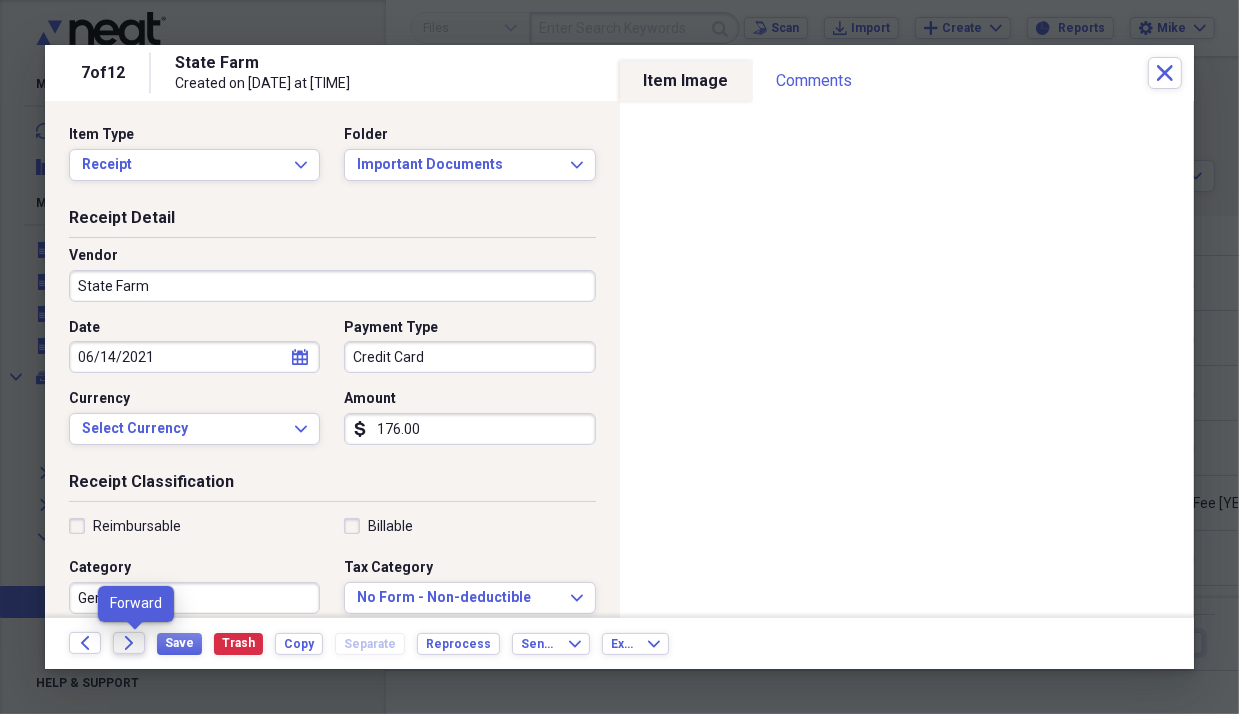 click on "Forward" at bounding box center [129, 643] 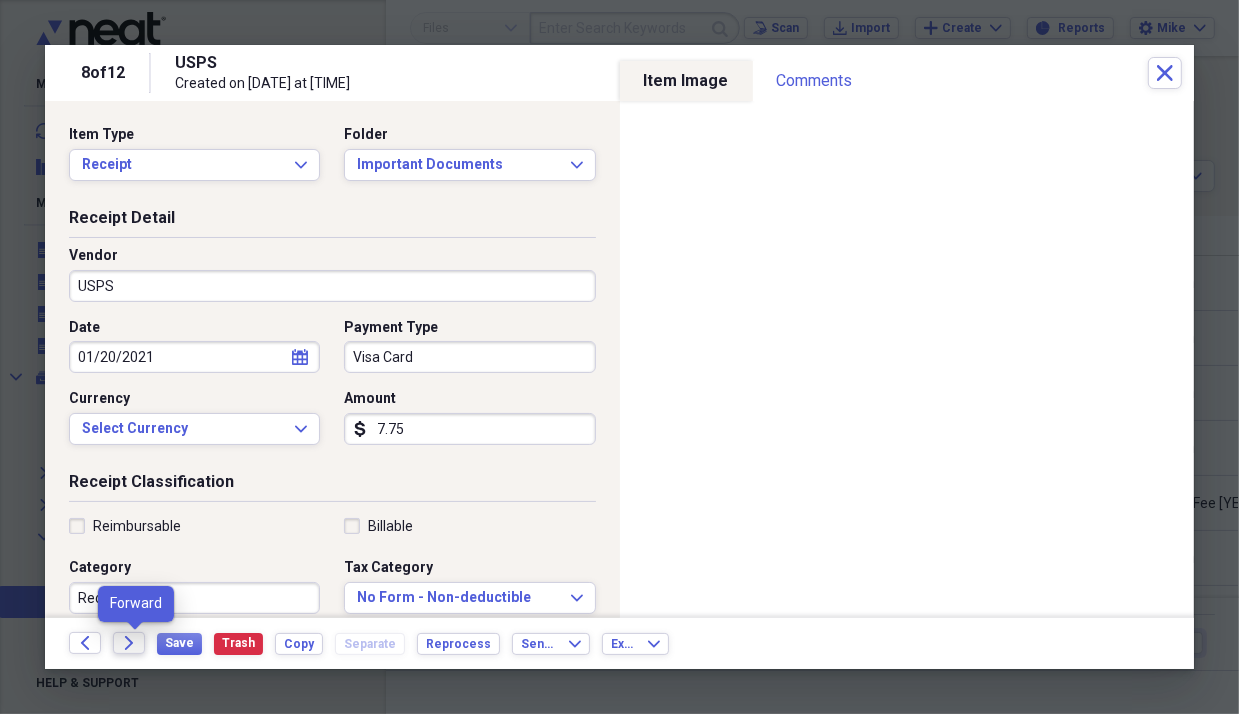 click on "Forward" at bounding box center (129, 643) 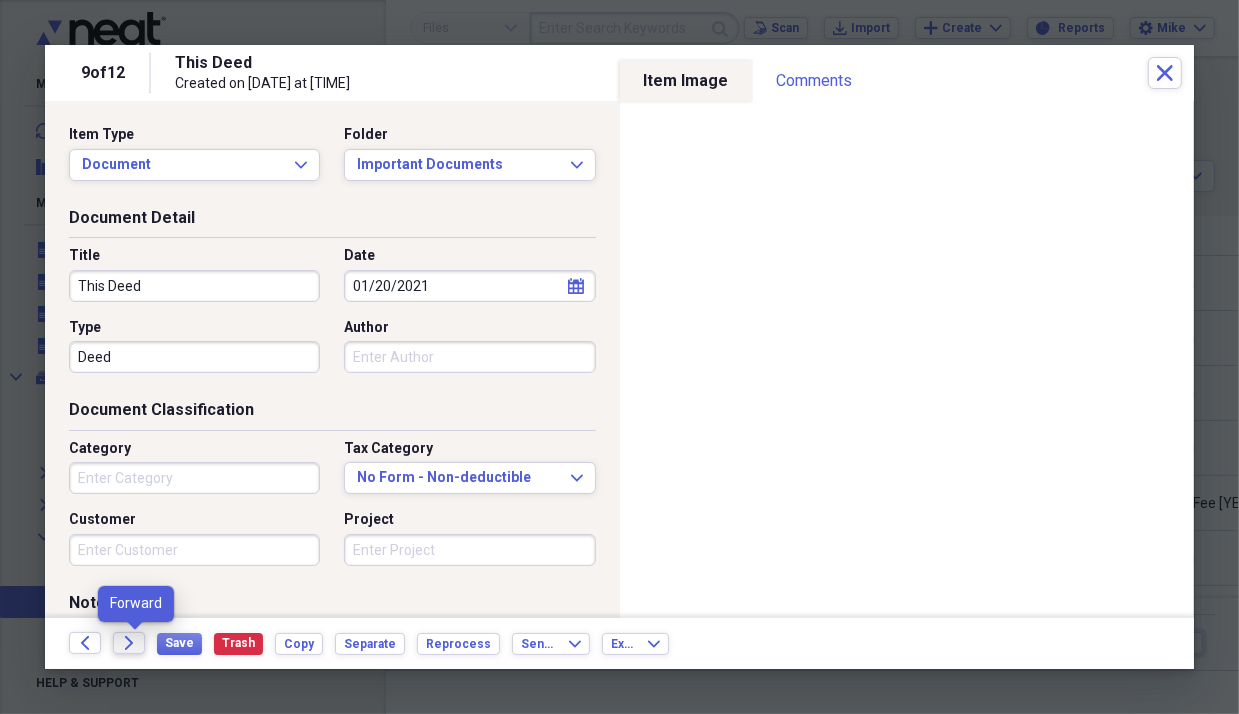 click on "Forward" at bounding box center [129, 643] 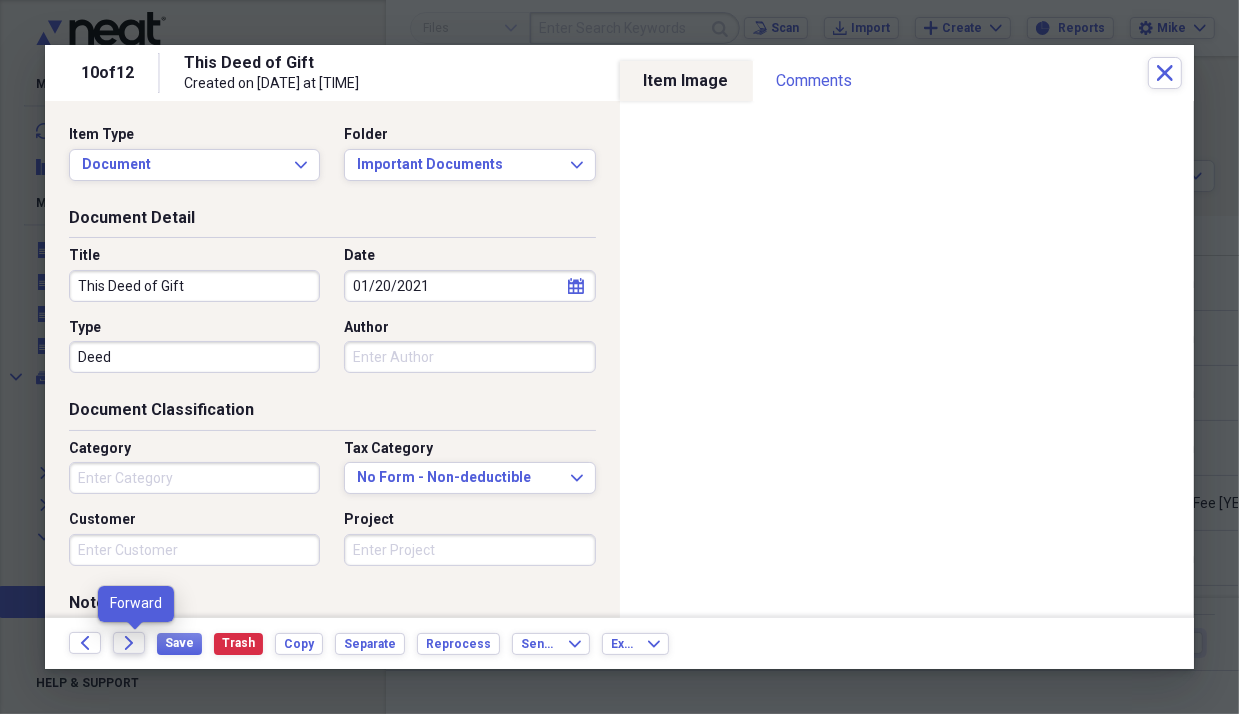 click on "Forward" at bounding box center (129, 643) 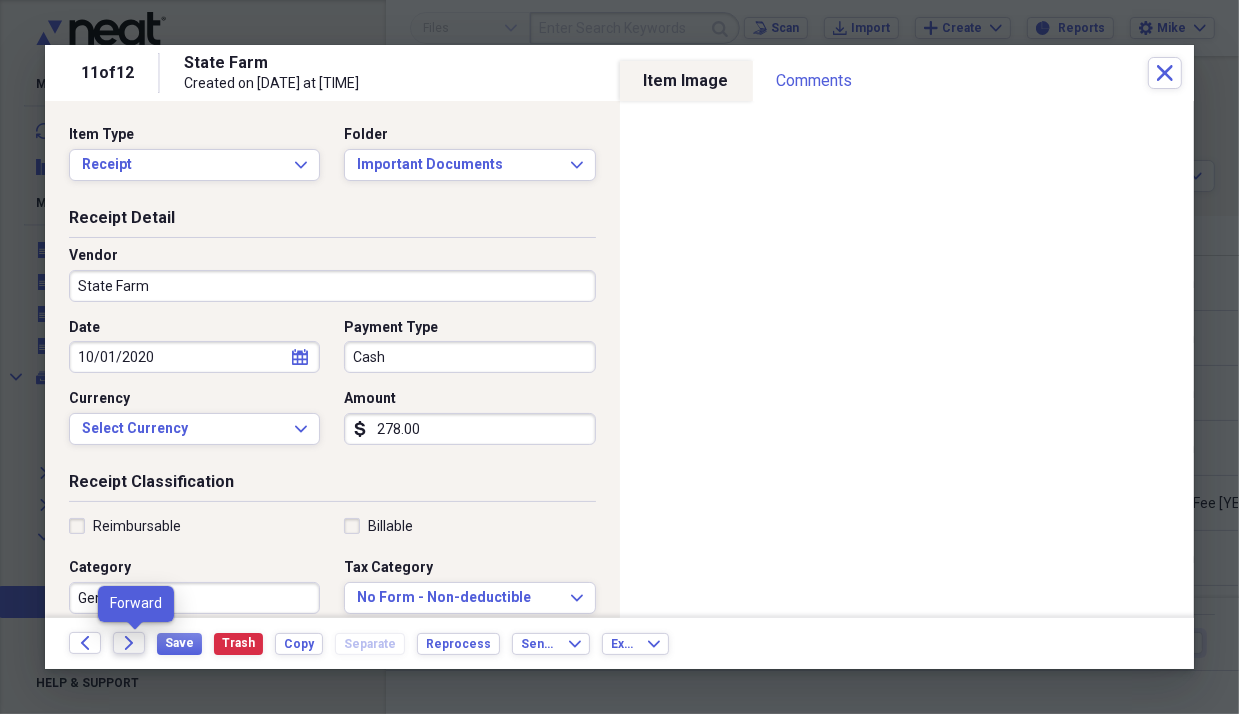 click on "Forward" at bounding box center (129, 643) 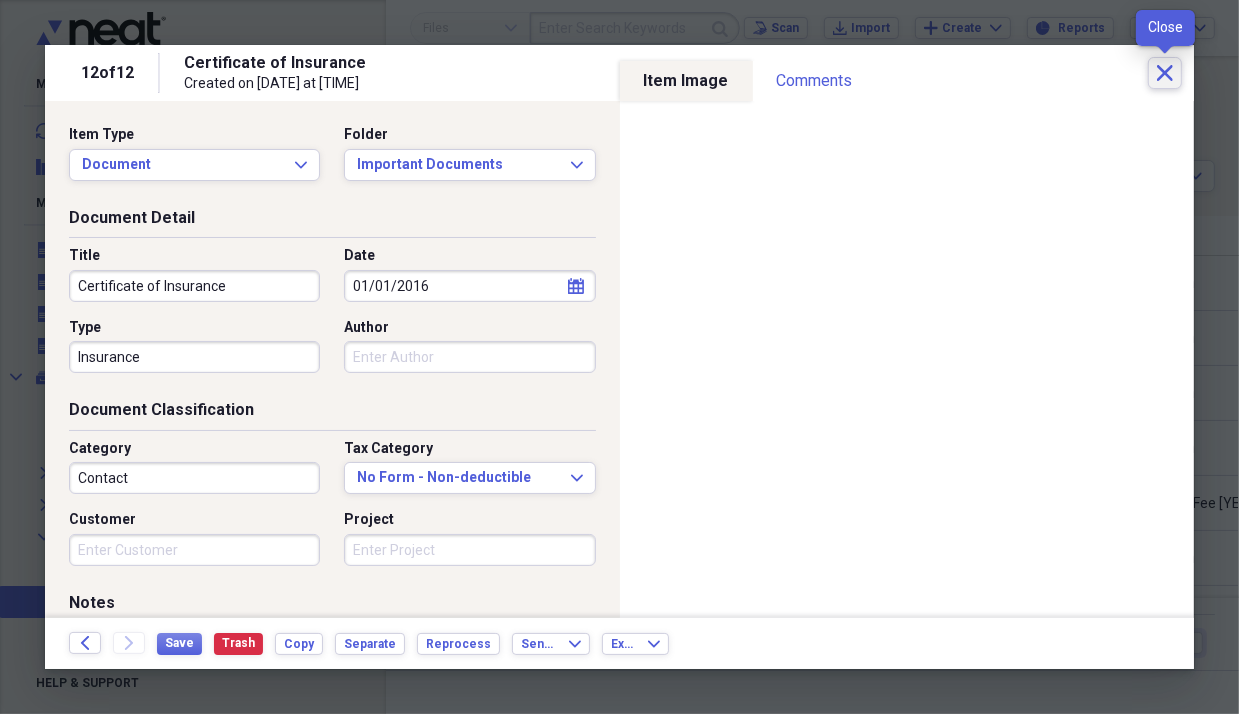 click on "Close" 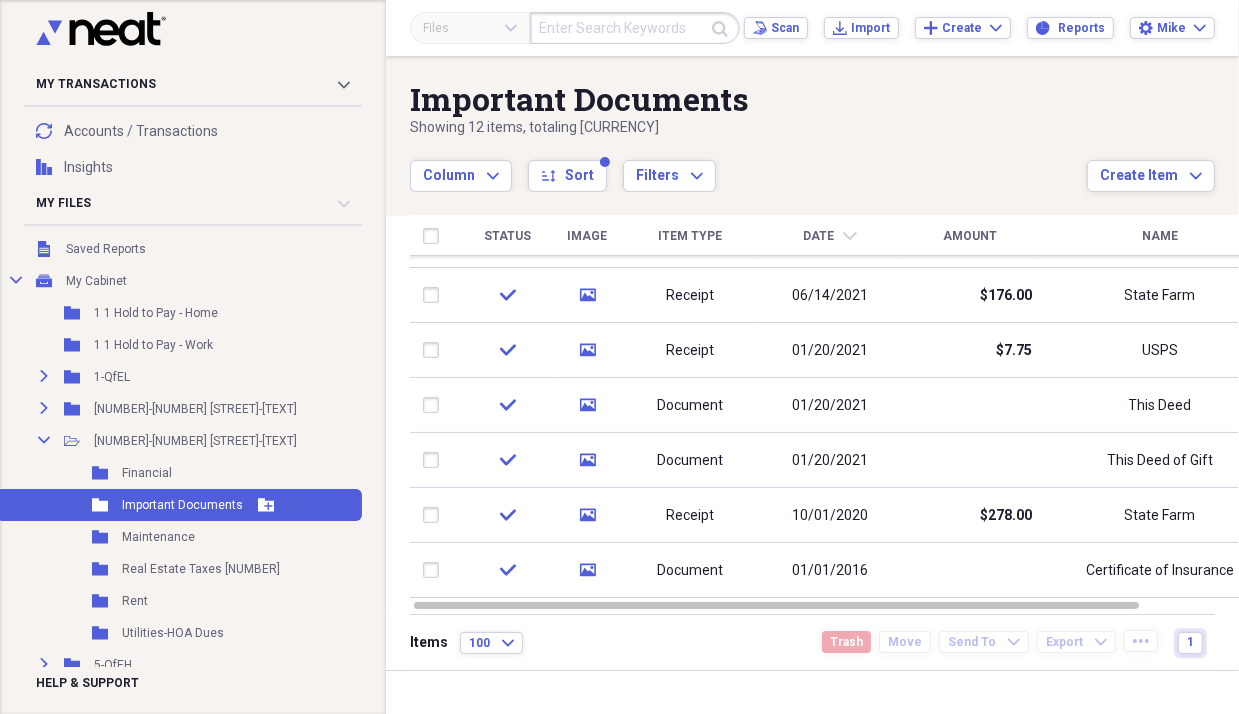 scroll, scrollTop: 99, scrollLeft: 0, axis: vertical 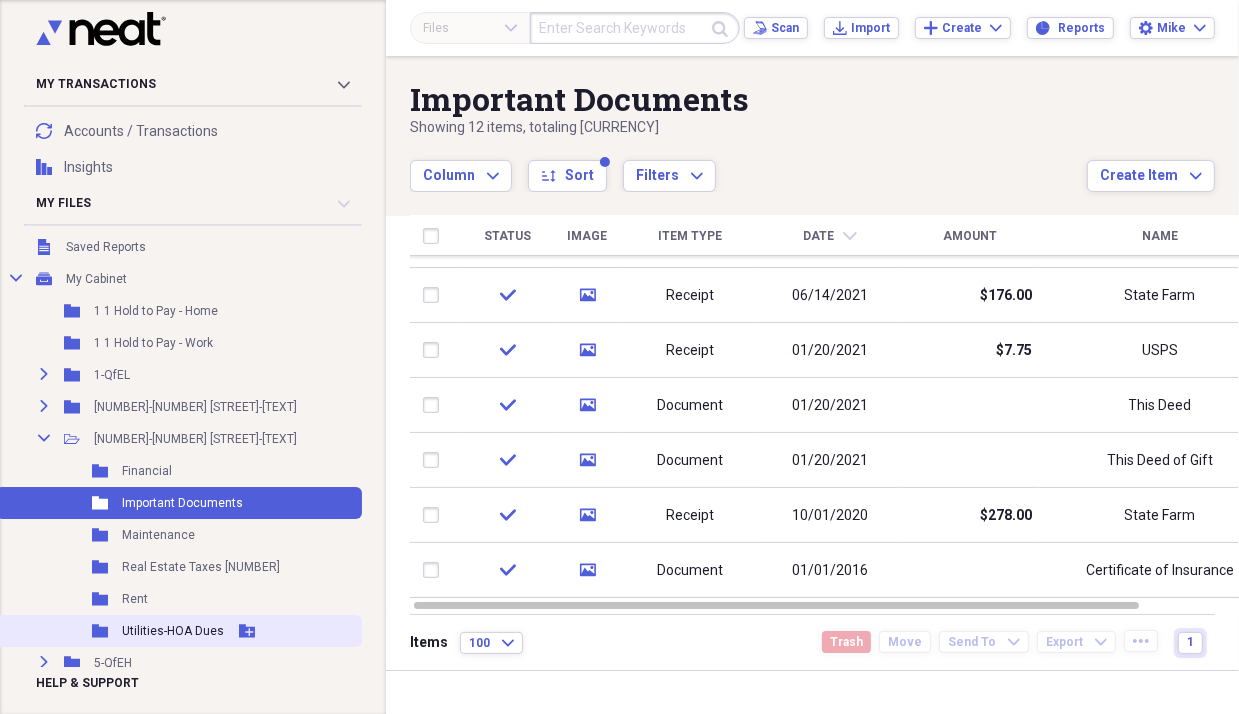 click on "Utilities-HOA Dues" at bounding box center (173, 631) 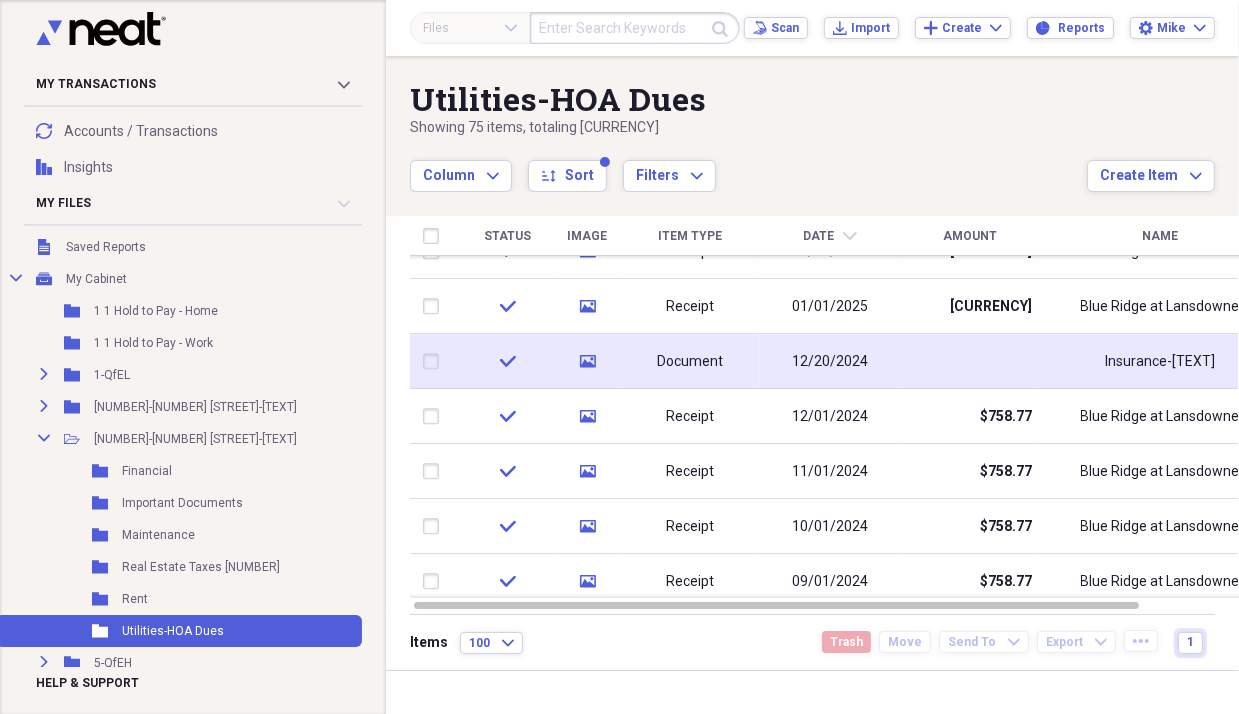 click on "Insurance-[TEXT]" at bounding box center (1160, 362) 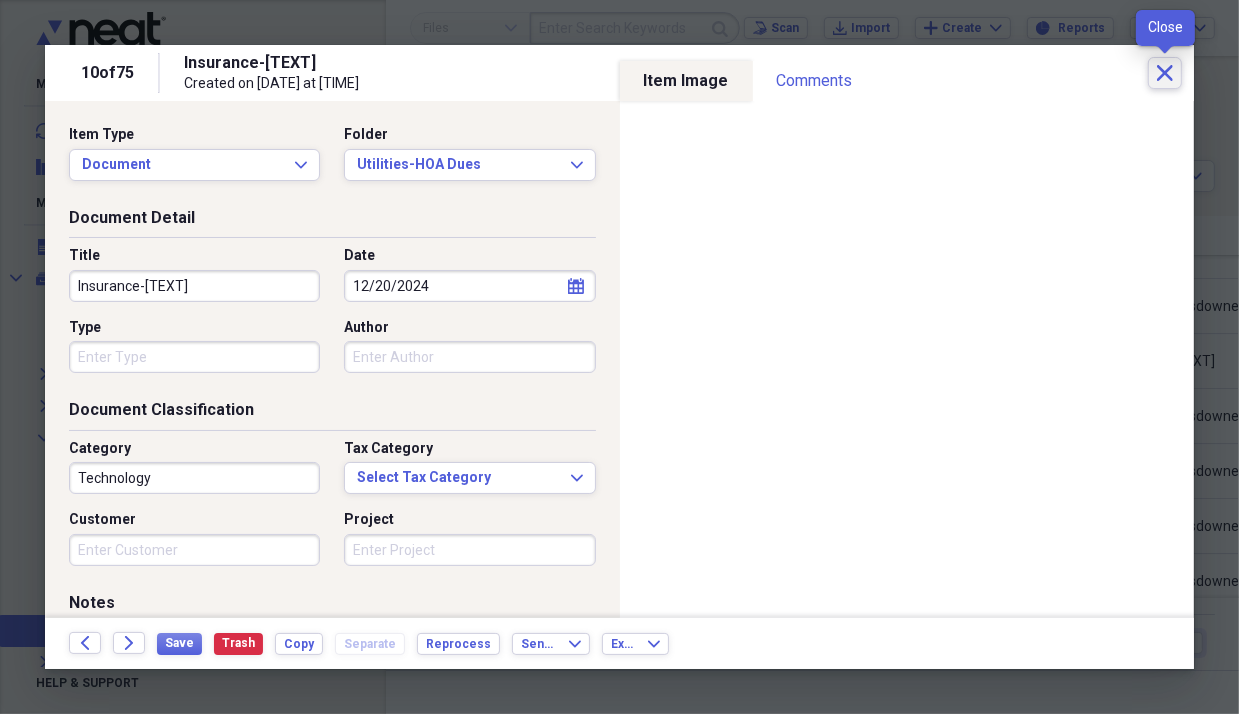click on "Close" 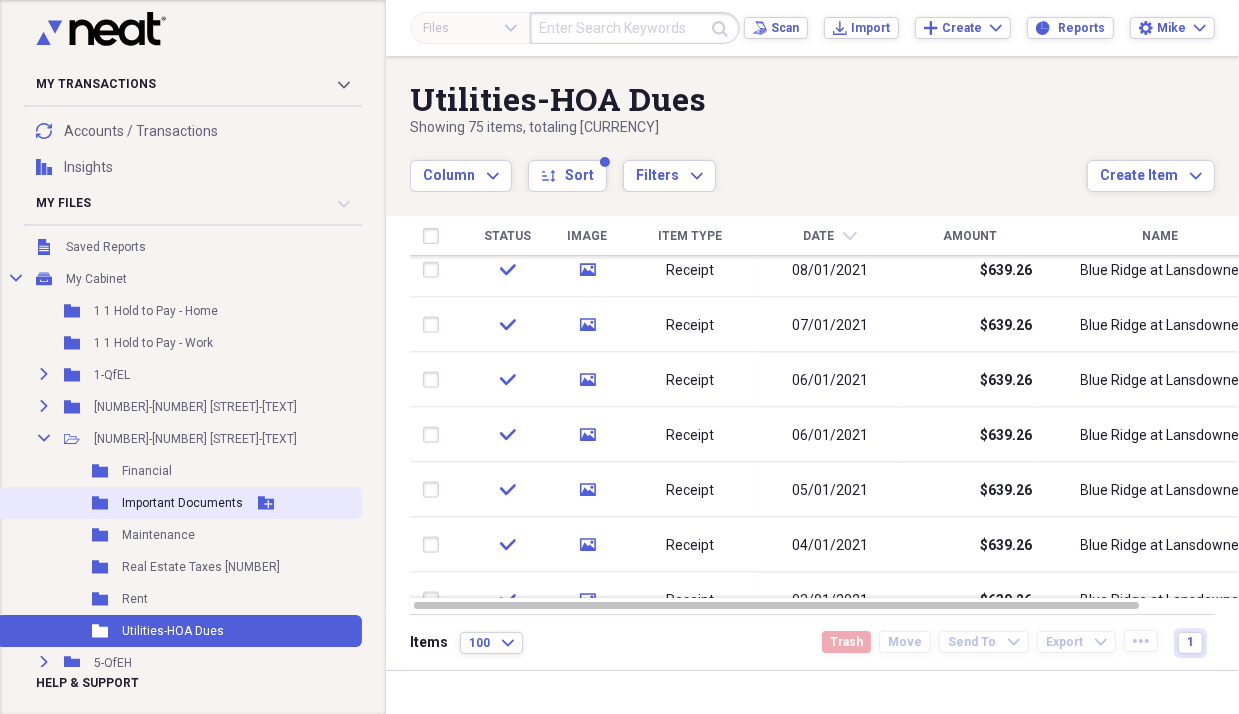 click on "Important Documents" at bounding box center (182, 503) 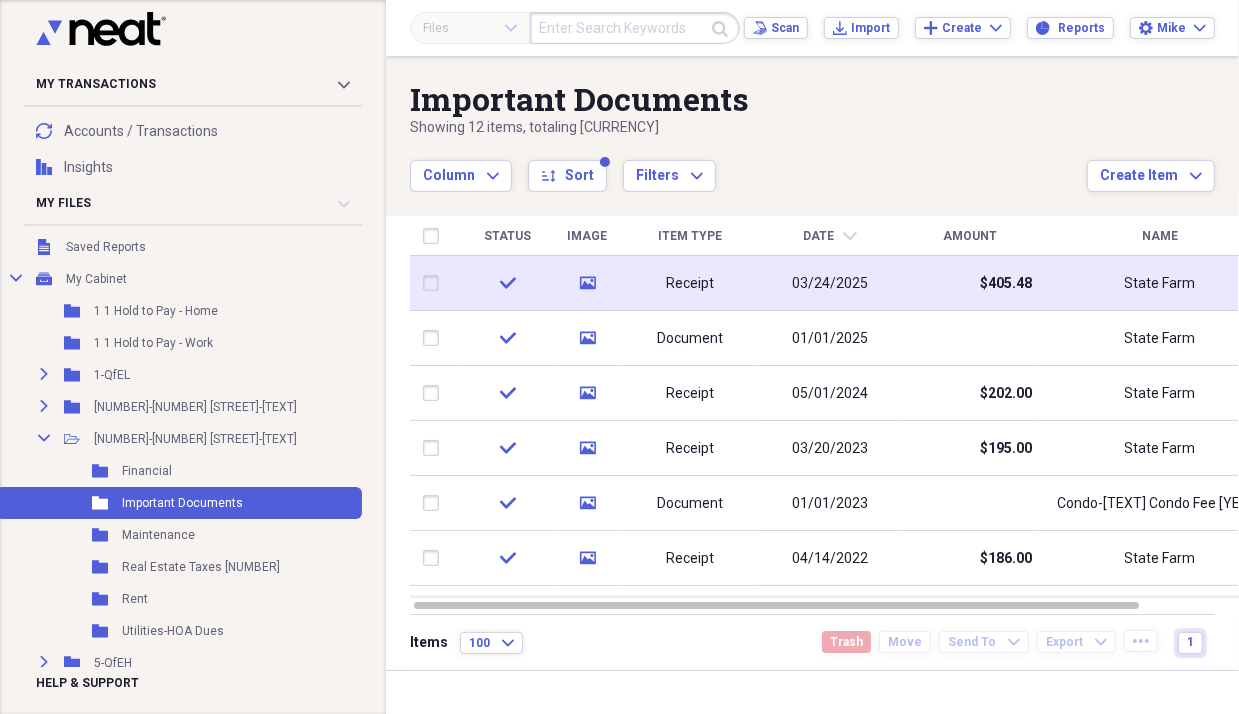 click on "media" 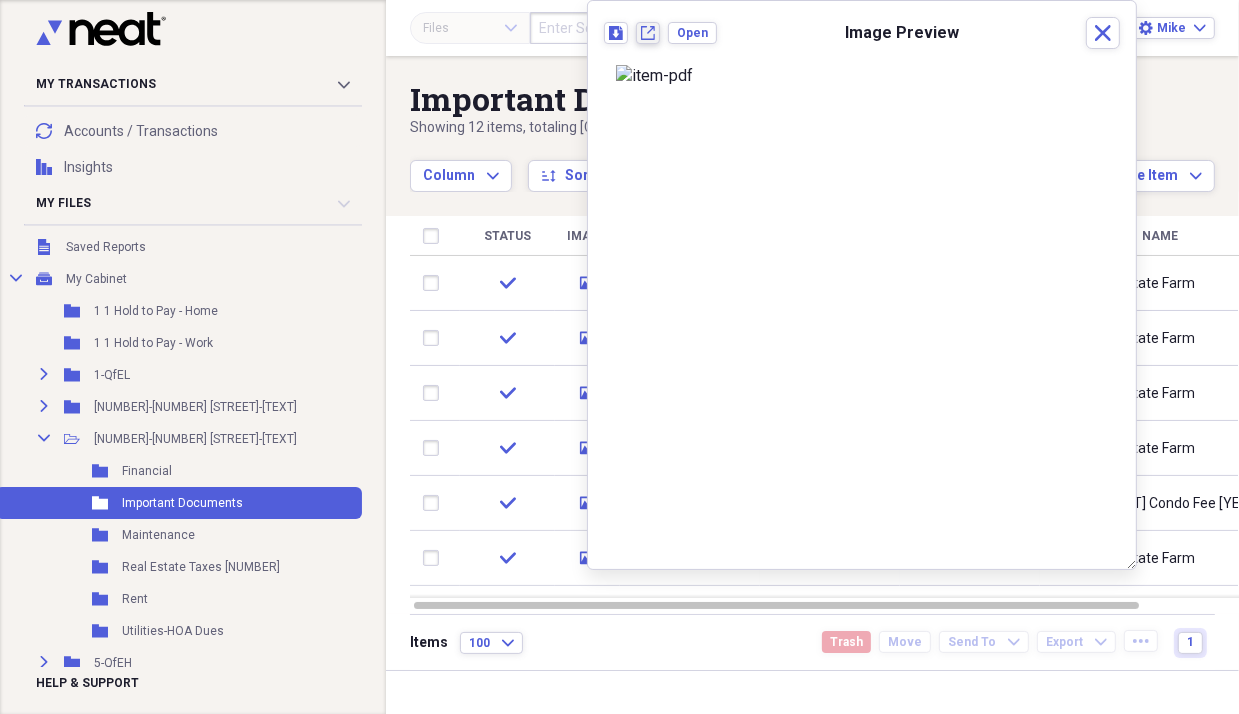 click 